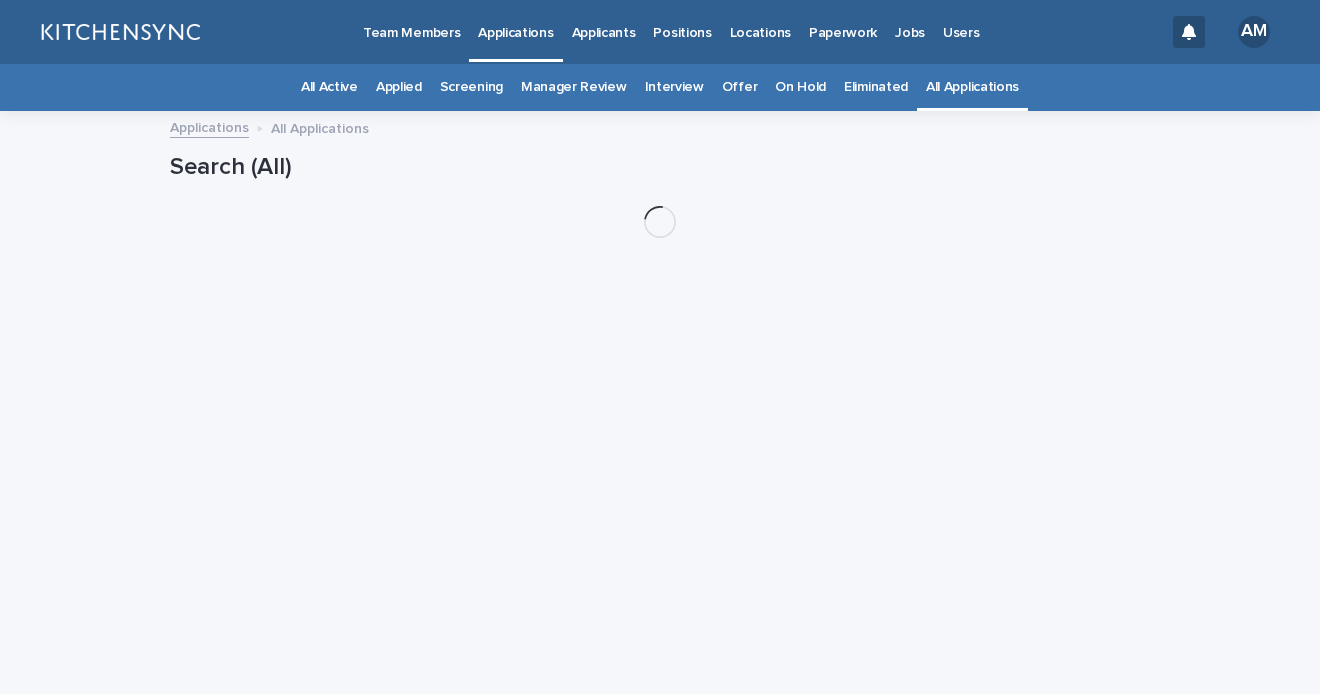 scroll, scrollTop: 0, scrollLeft: 0, axis: both 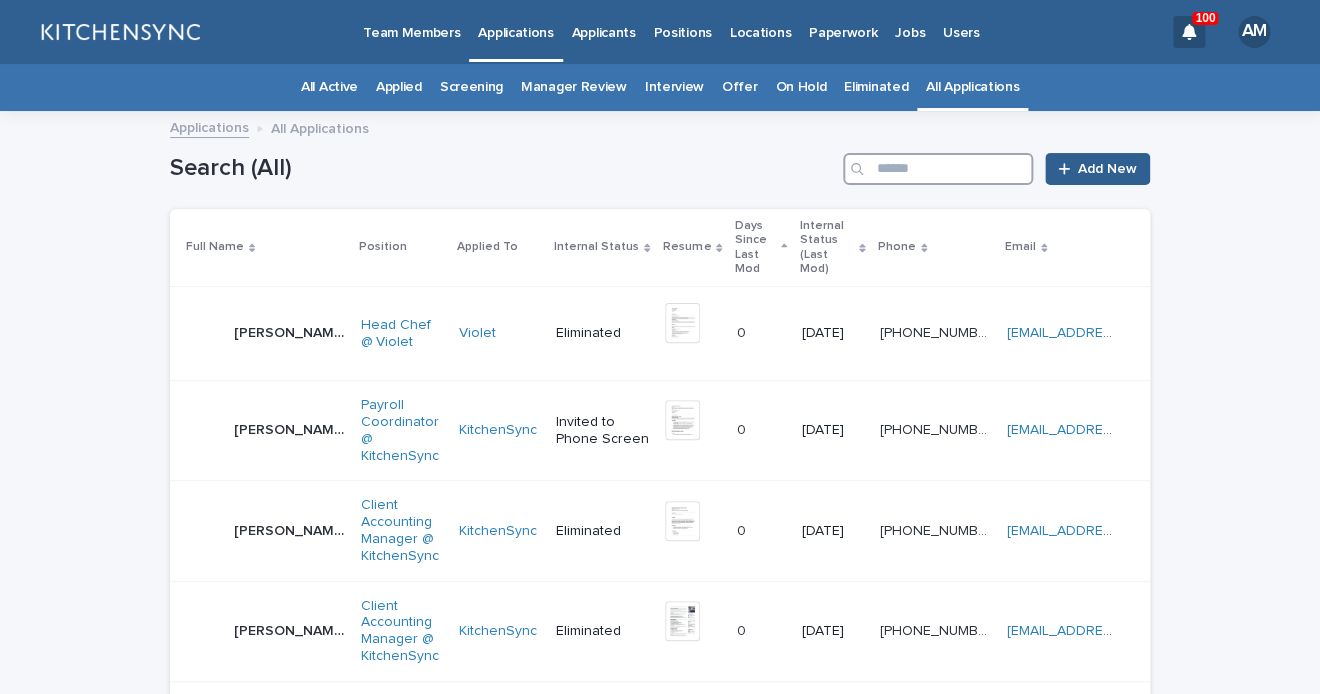 click at bounding box center [938, 169] 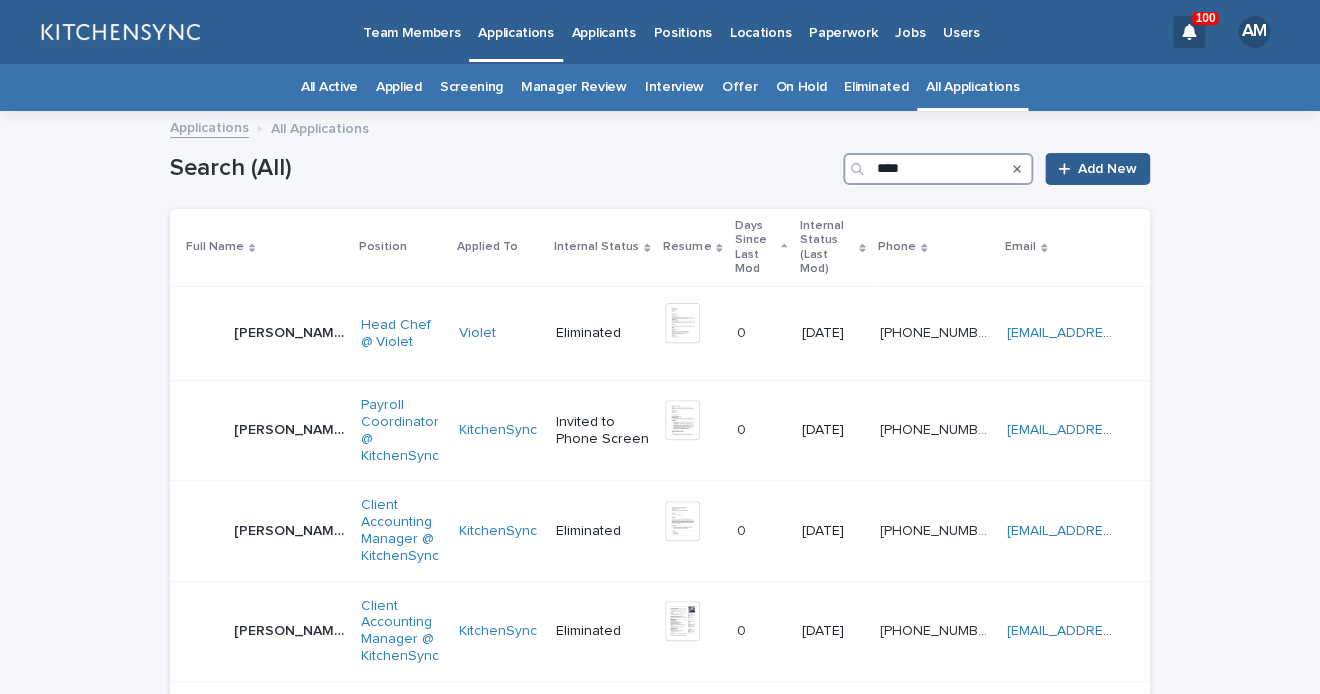 type on "****" 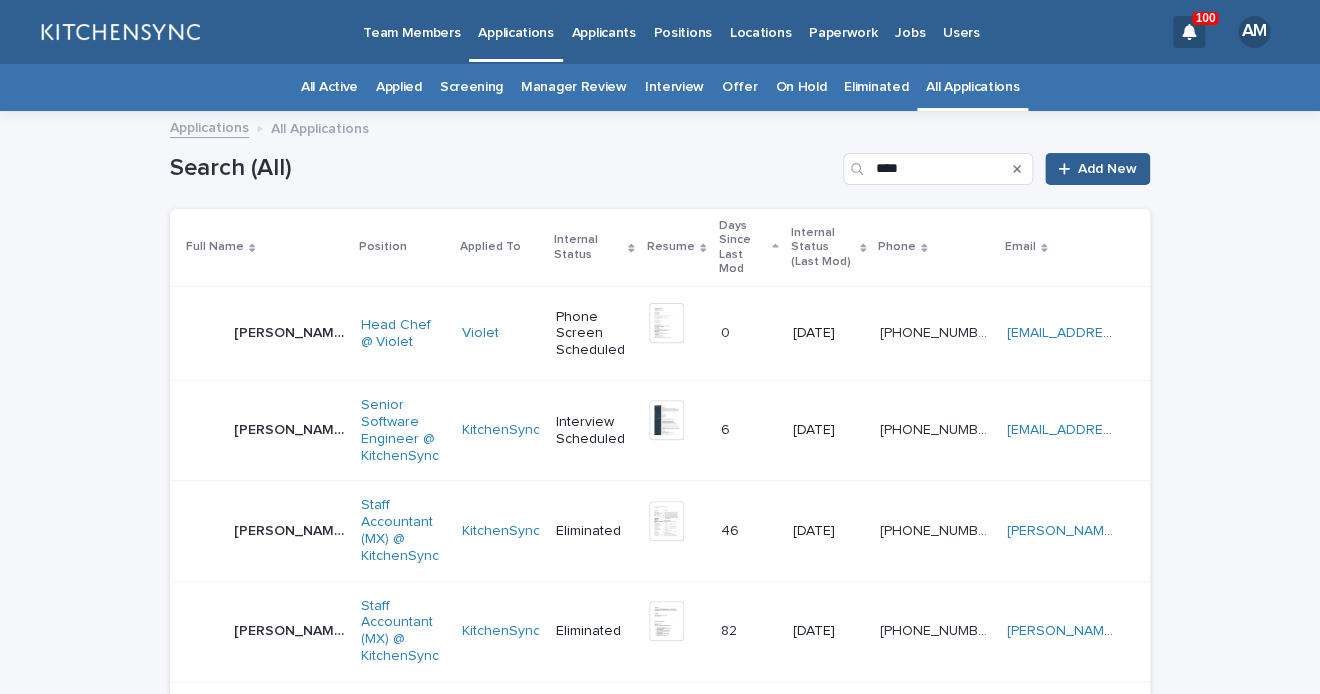 click on "[PERSON_NAME] [PERSON_NAME]" at bounding box center [265, 431] 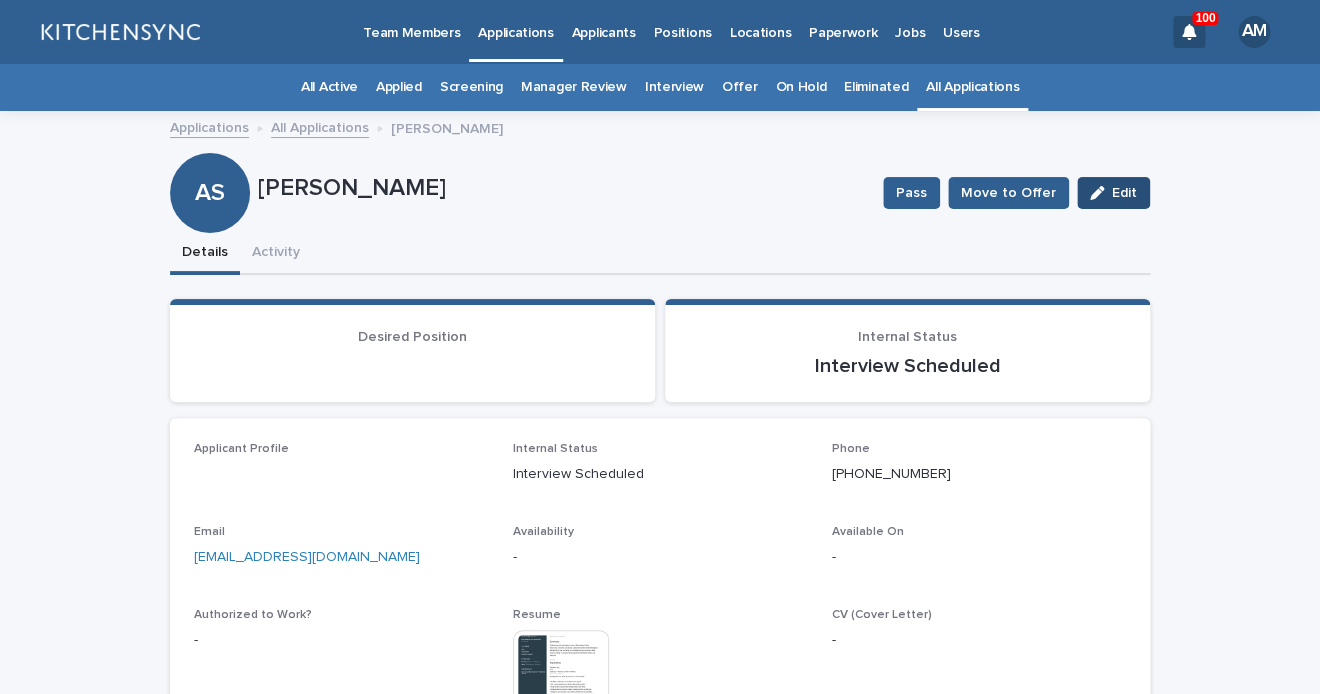 click on "Edit" at bounding box center (1124, 193) 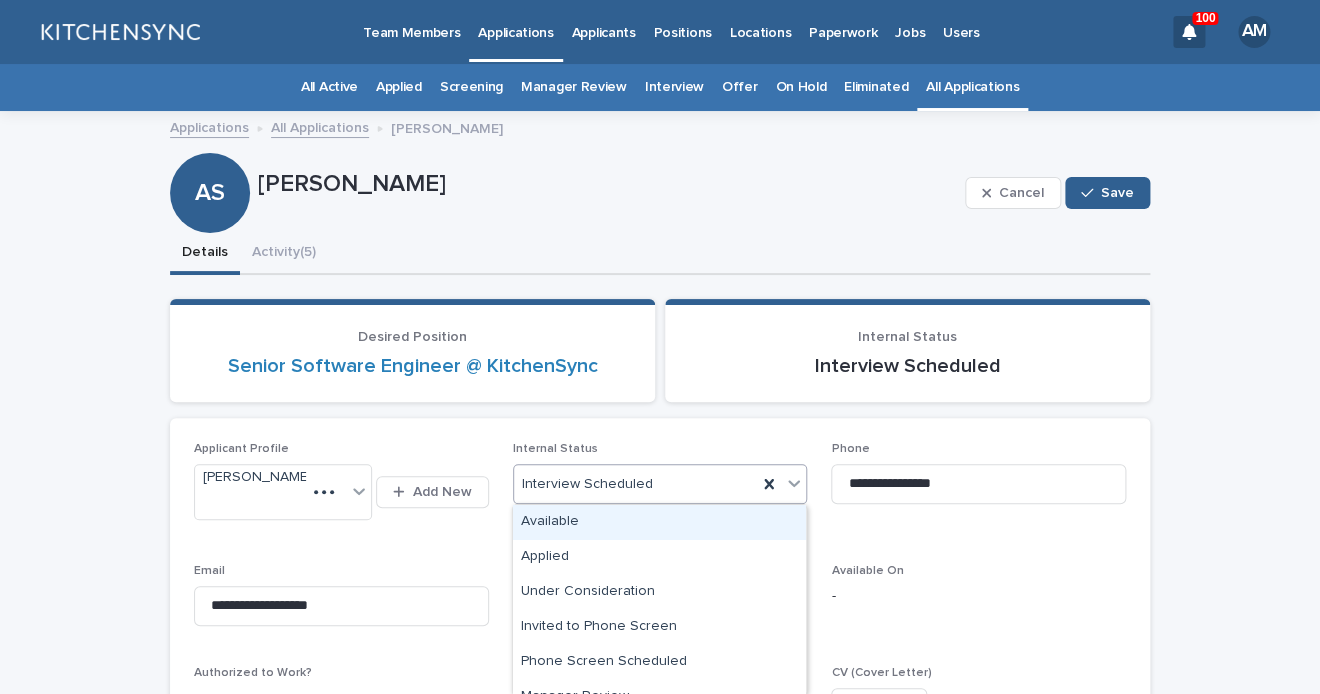 click on "Interview Scheduled" at bounding box center [636, 484] 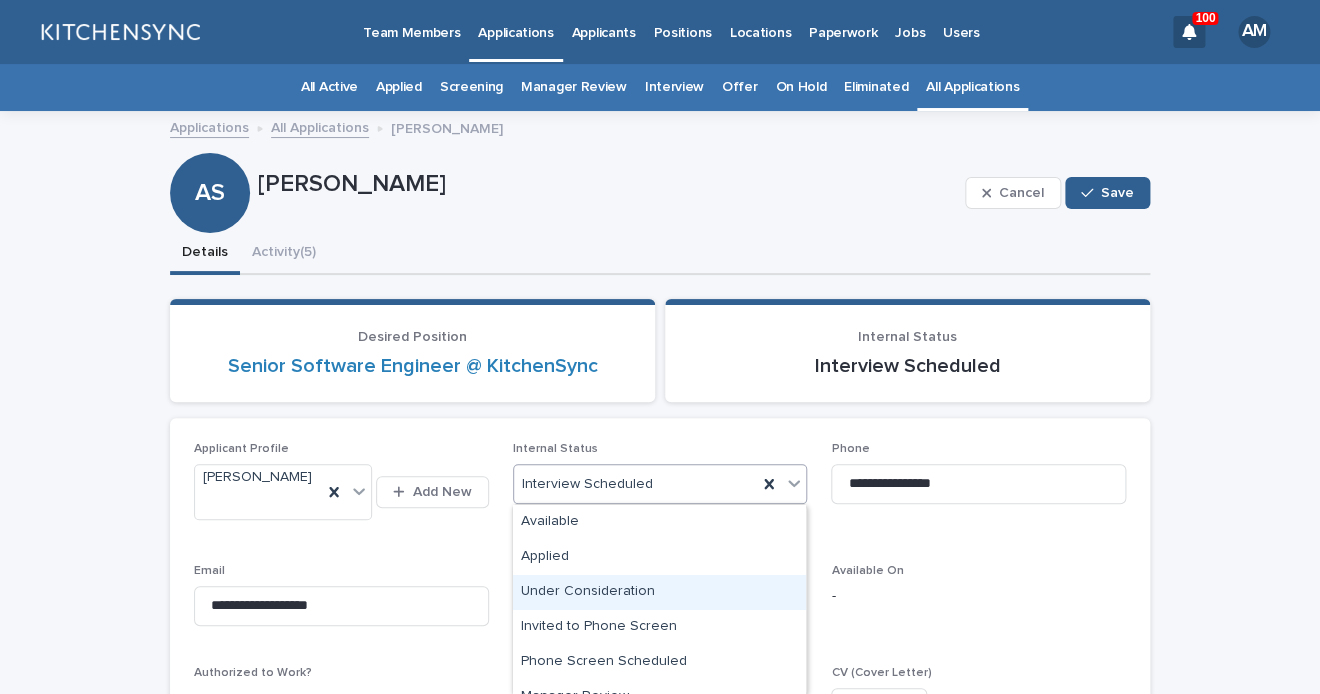 click on "Under Consideration" at bounding box center [659, 592] 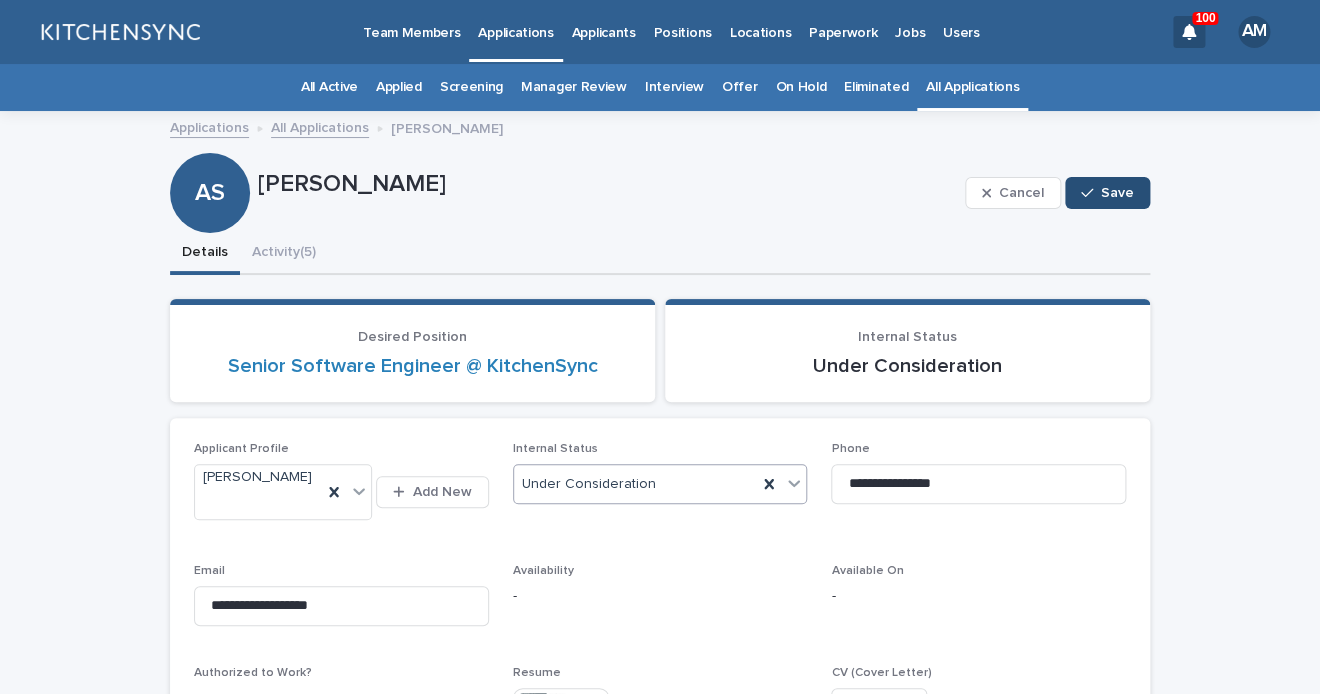 click on "Save" at bounding box center [1107, 193] 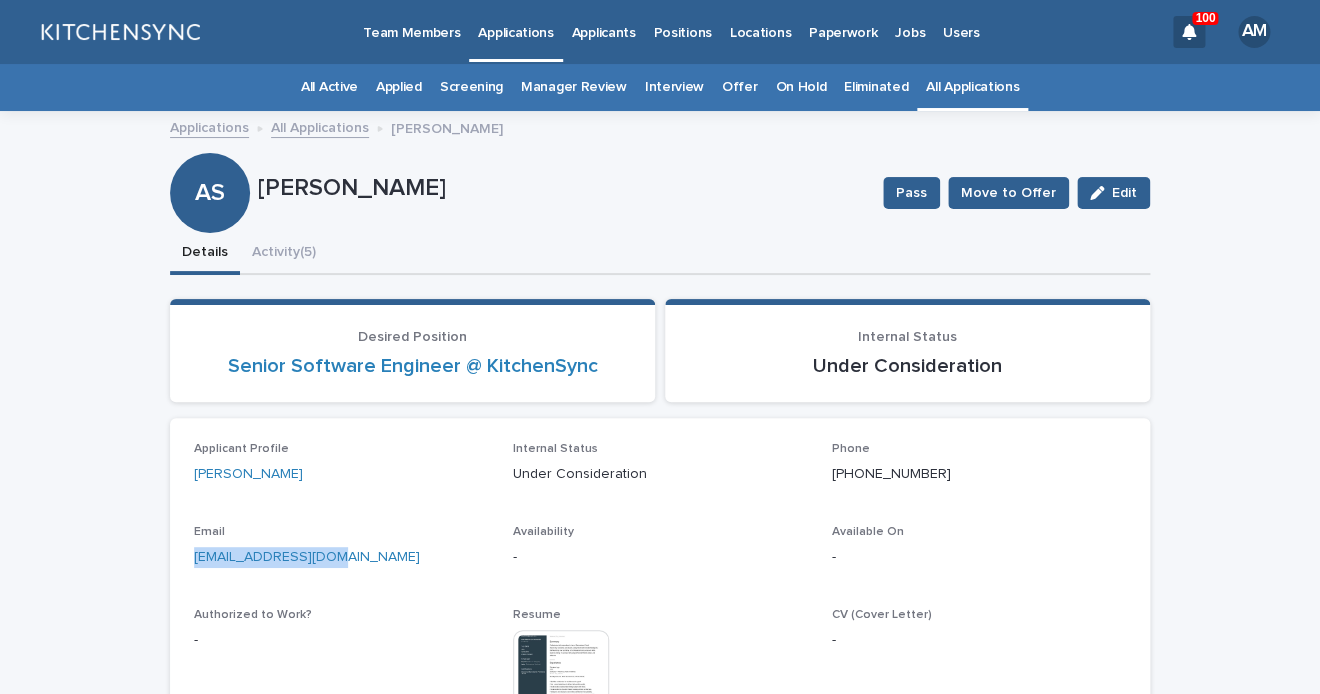 drag, startPoint x: 357, startPoint y: 558, endPoint x: 152, endPoint y: 557, distance: 205.00244 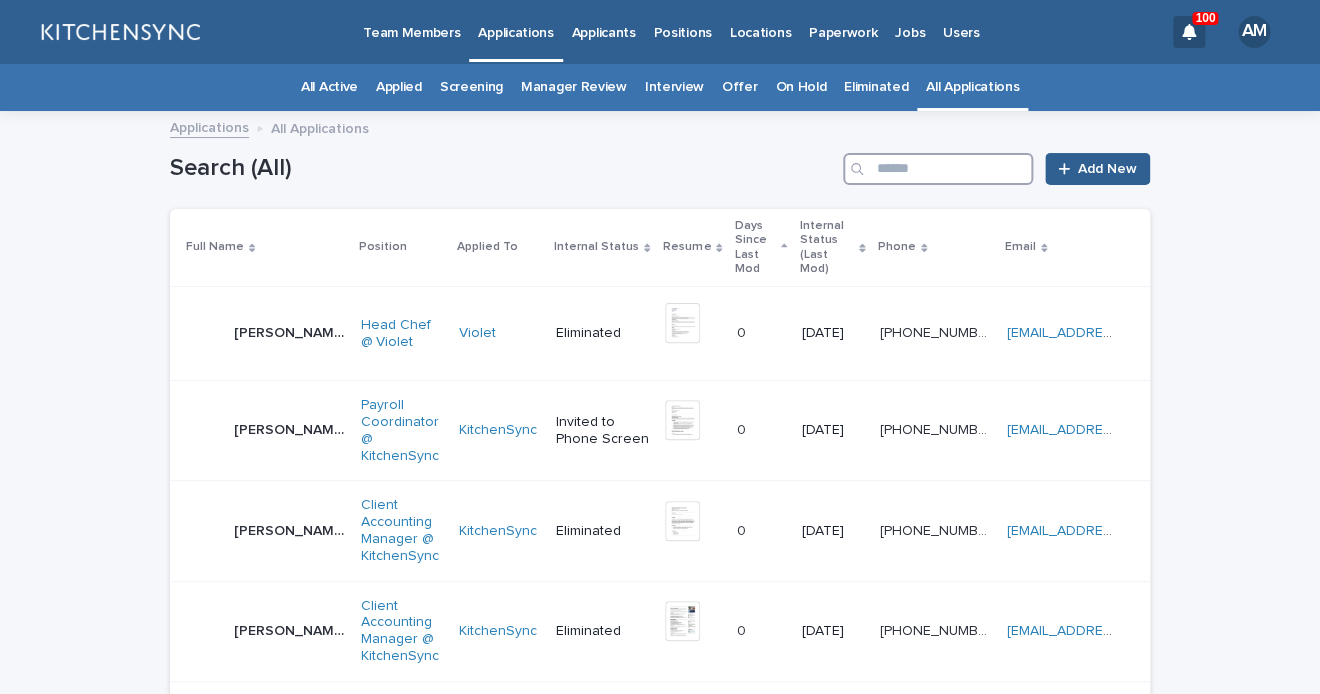 click at bounding box center (938, 169) 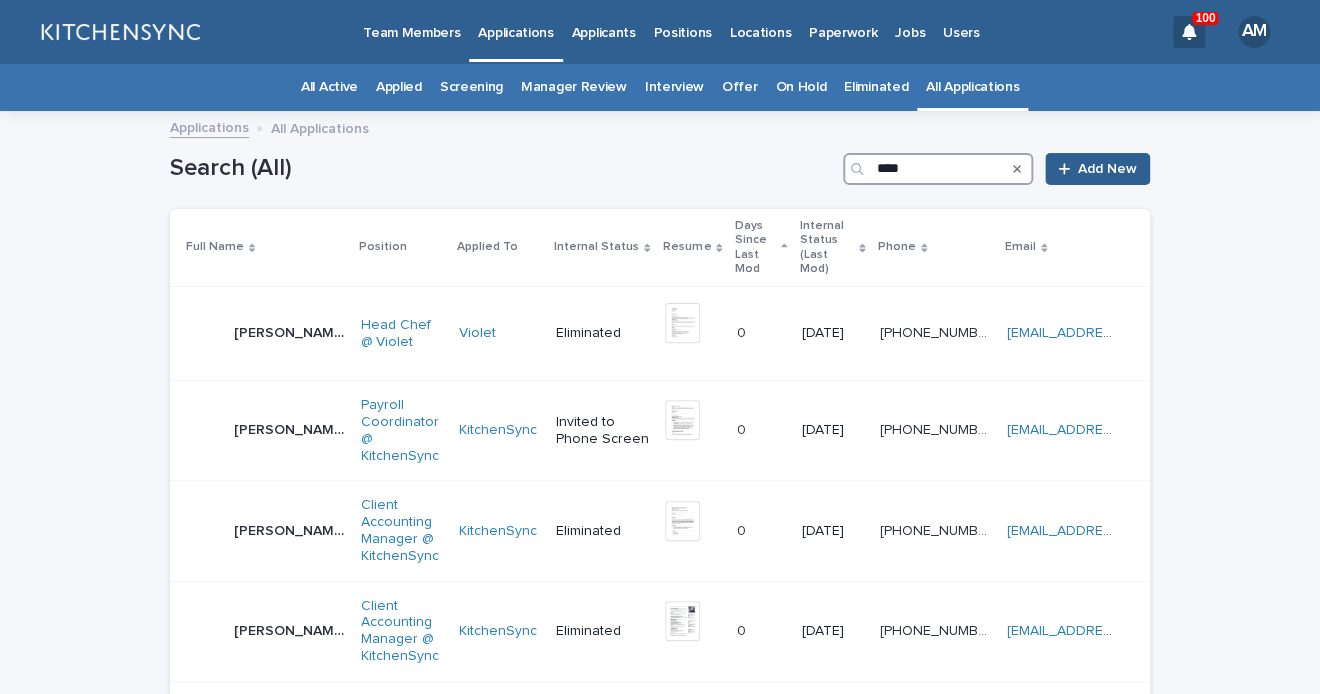 type on "****" 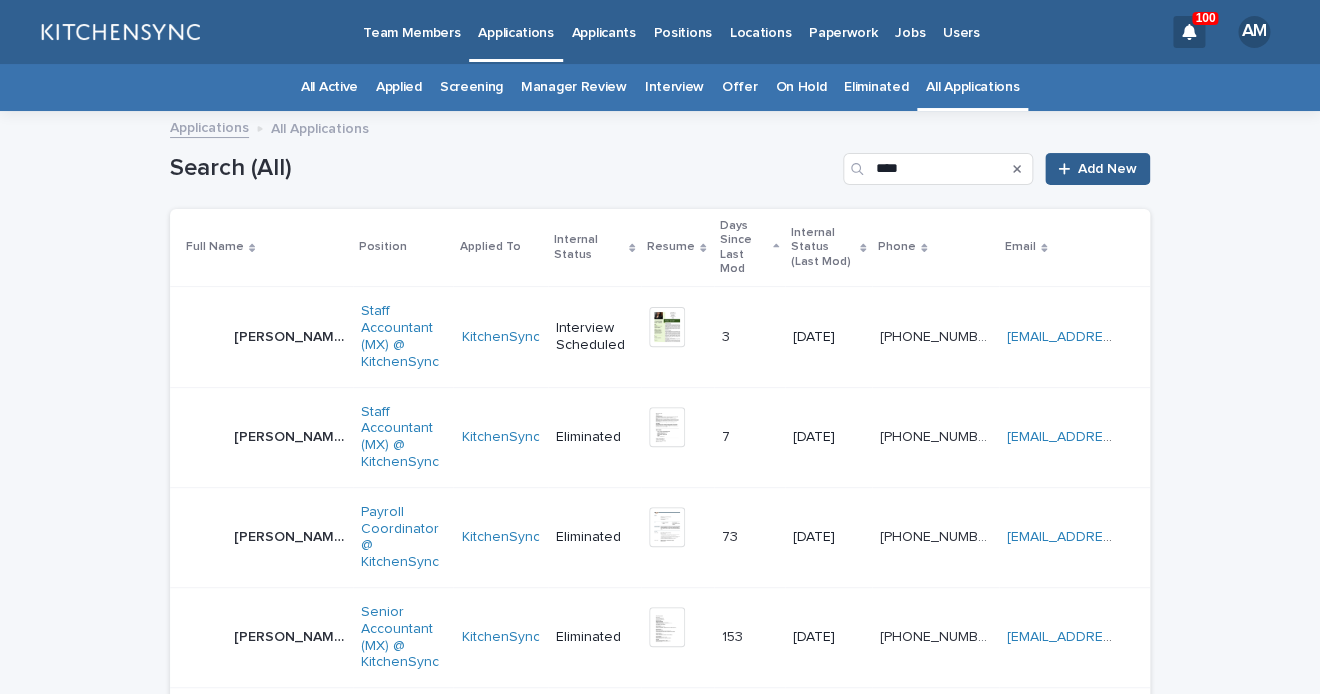 click on "[PERSON_NAME]" at bounding box center [291, 335] 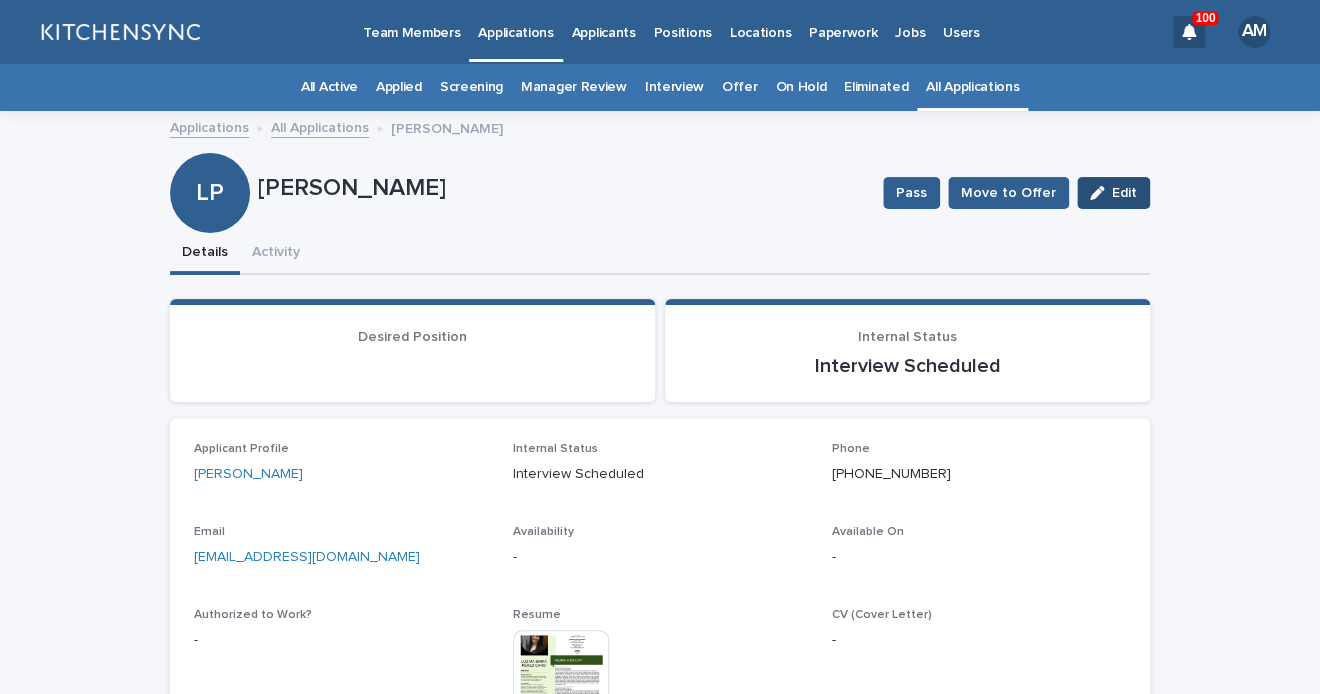 click on "Edit" at bounding box center [1113, 193] 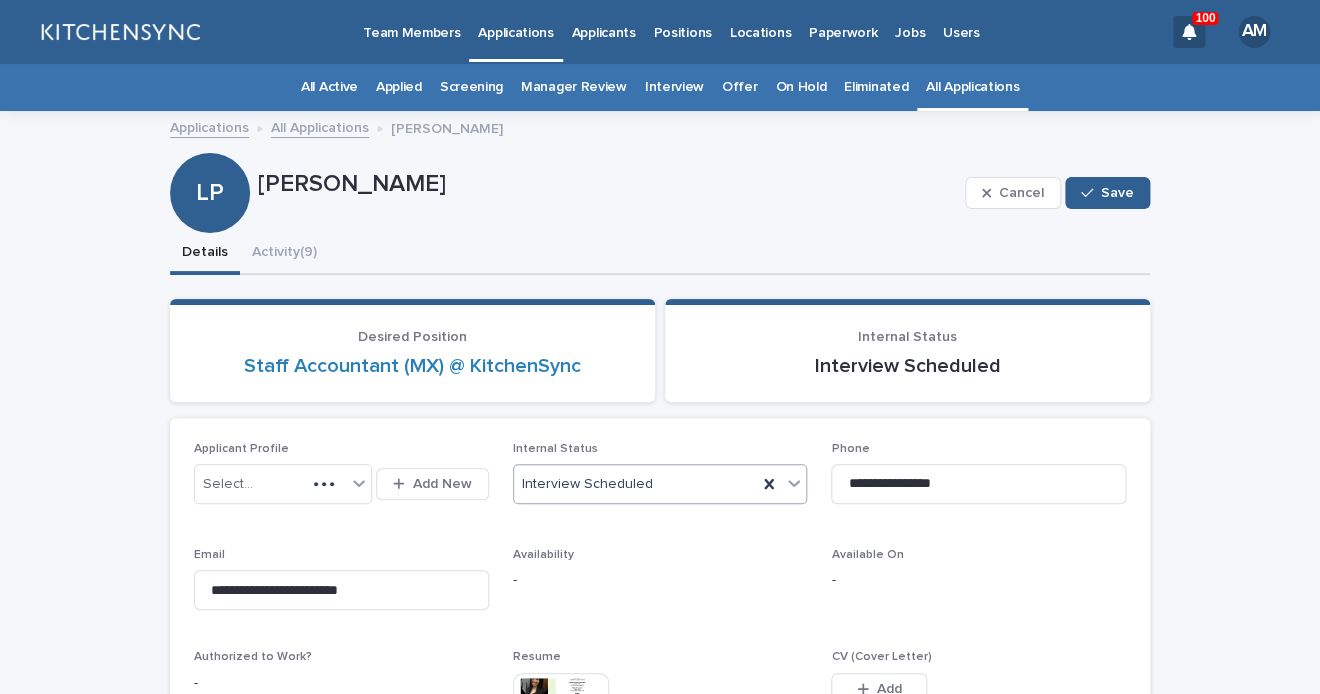 click on "Interview Scheduled" at bounding box center [636, 484] 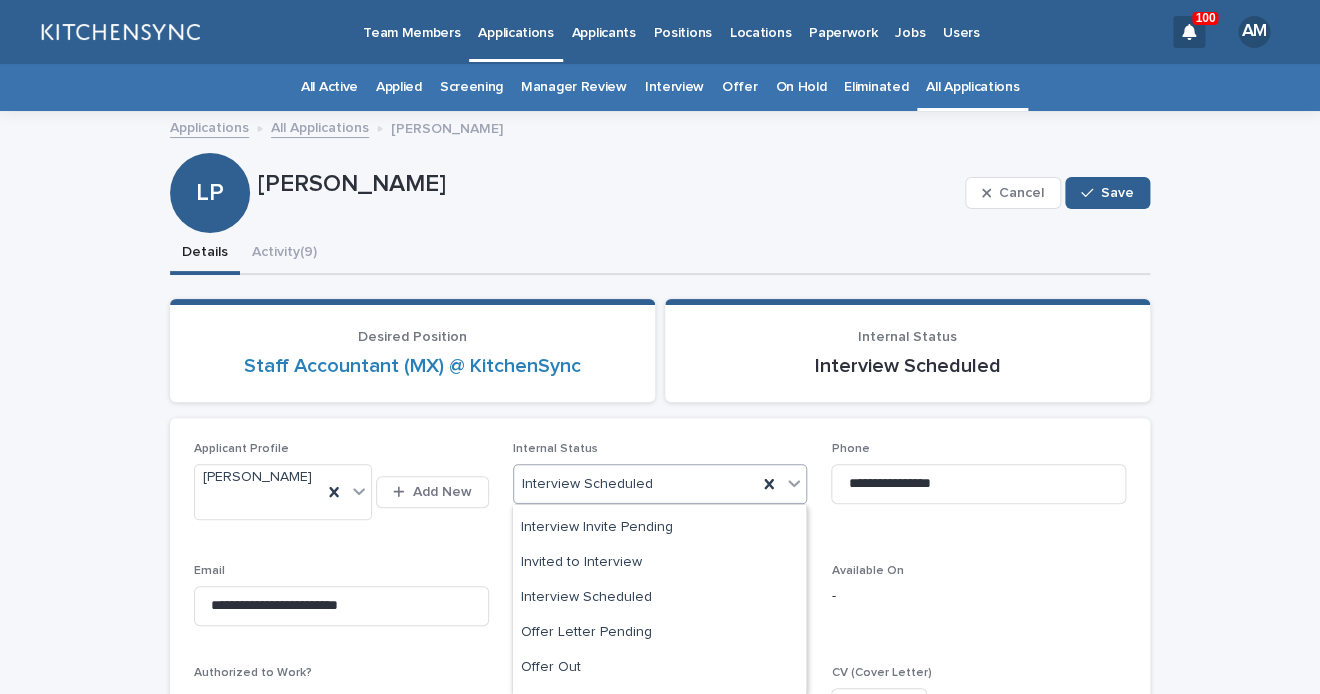 scroll, scrollTop: 228, scrollLeft: 0, axis: vertical 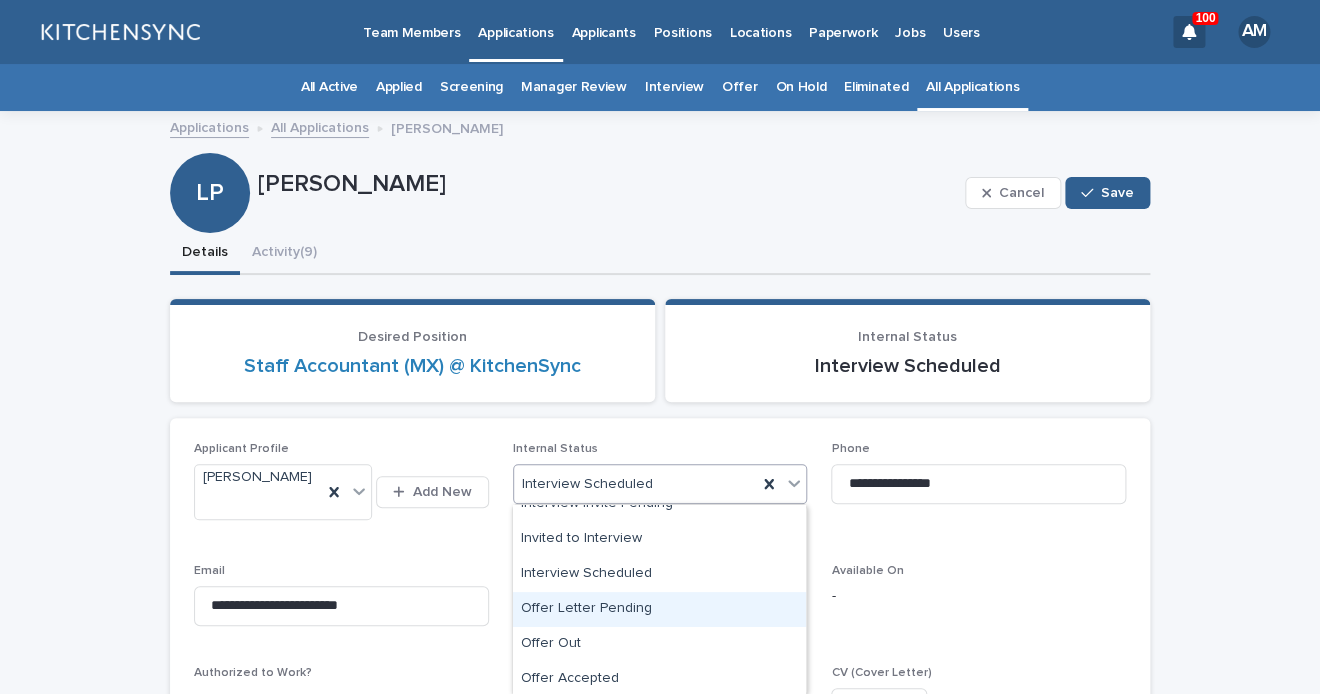 click on "Offer Letter Pending" at bounding box center [659, 609] 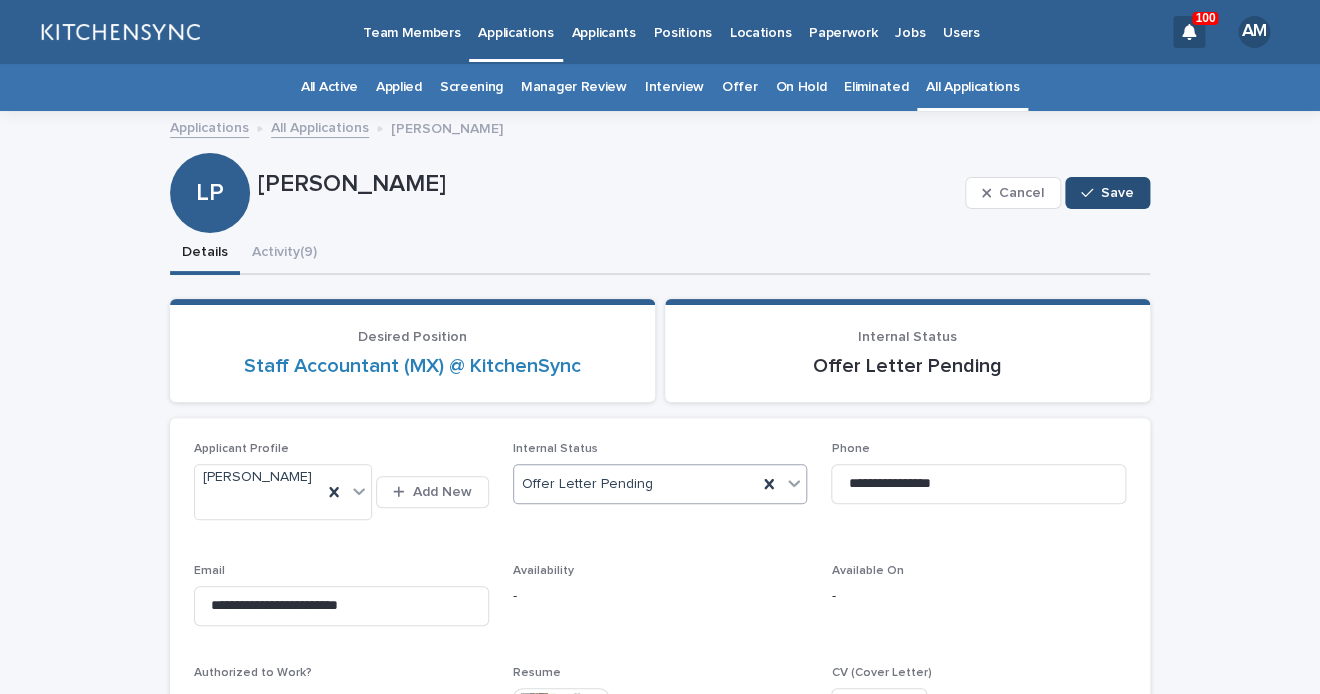 click on "Save" at bounding box center [1117, 193] 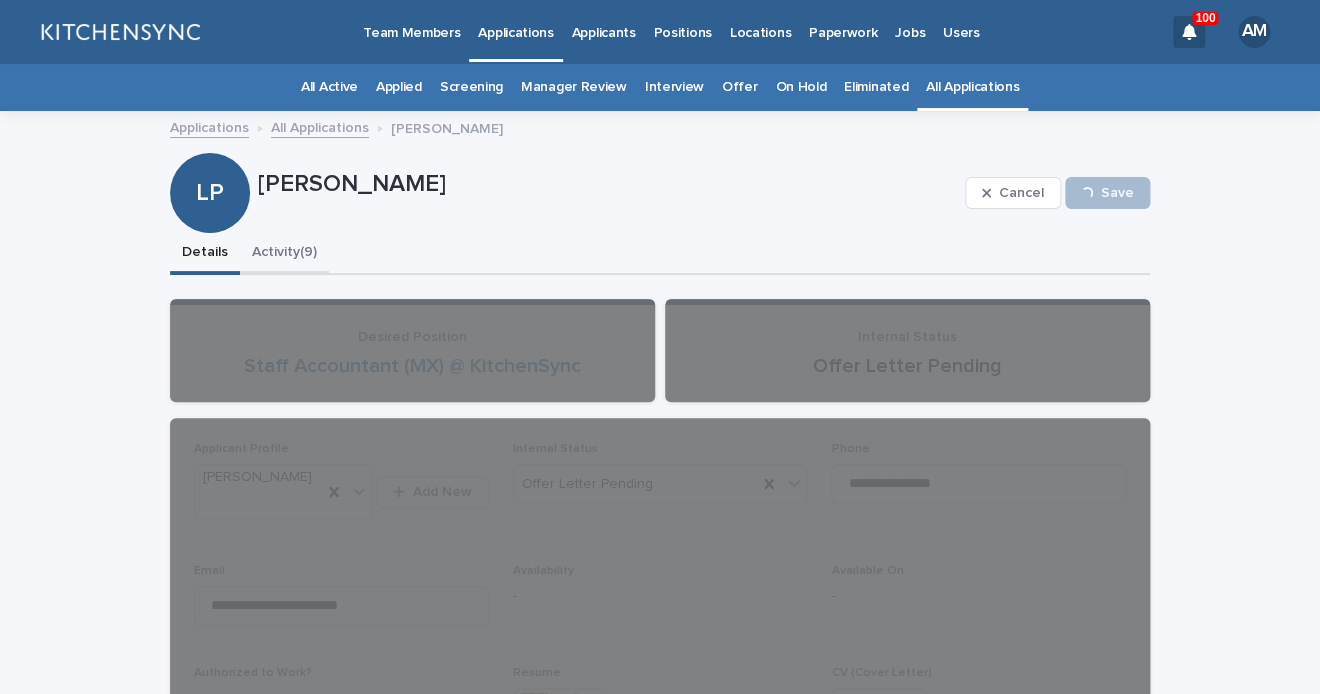 click on "Activity  (9)" at bounding box center (284, 254) 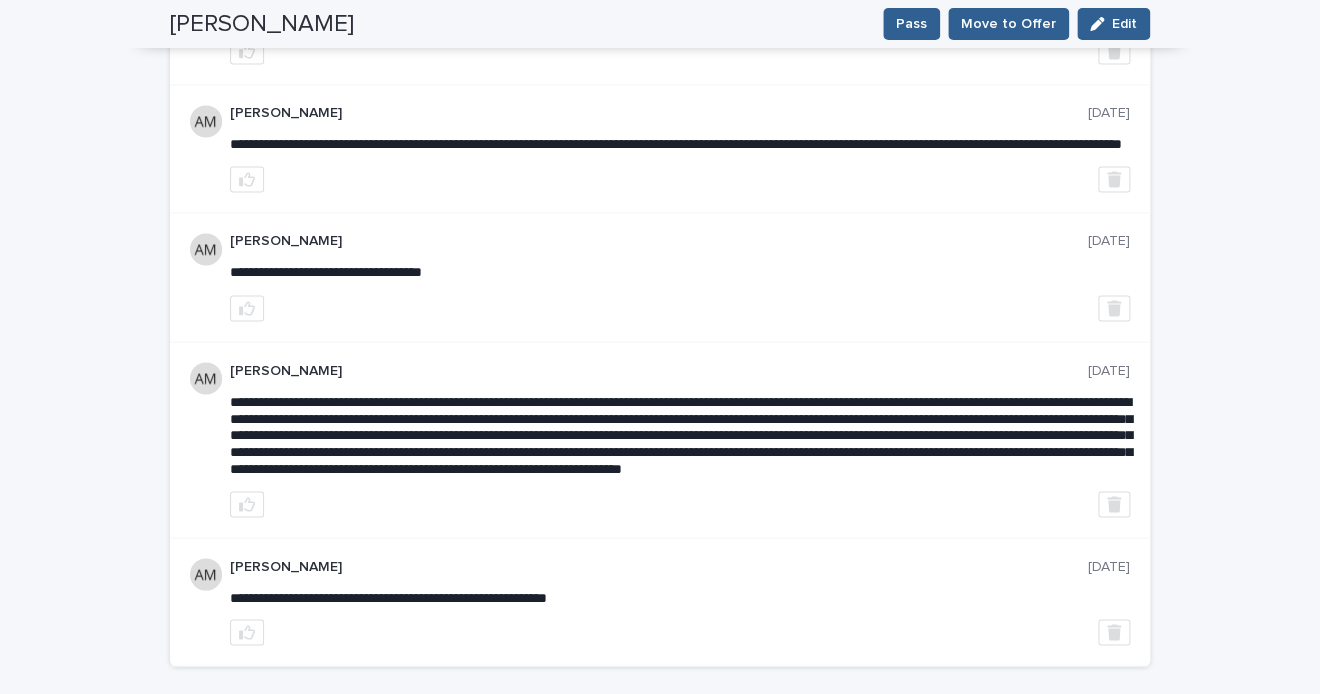 scroll, scrollTop: 0, scrollLeft: 0, axis: both 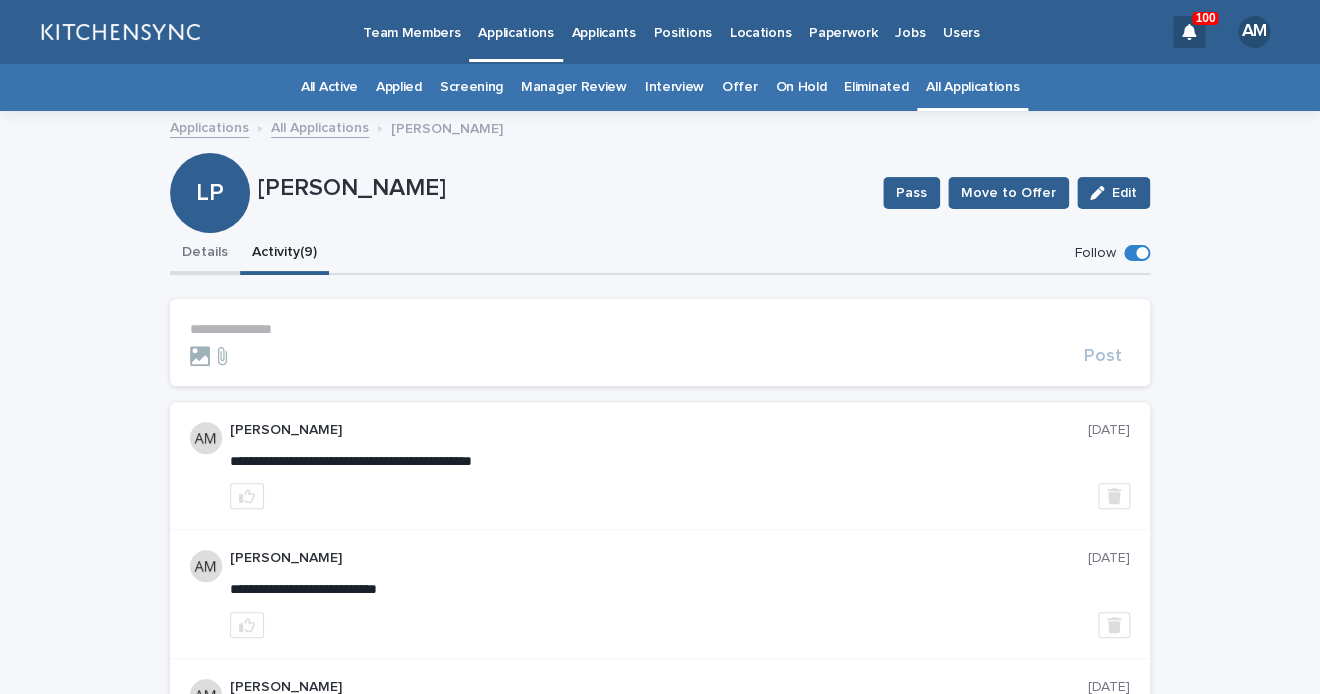 click on "Details" at bounding box center (205, 254) 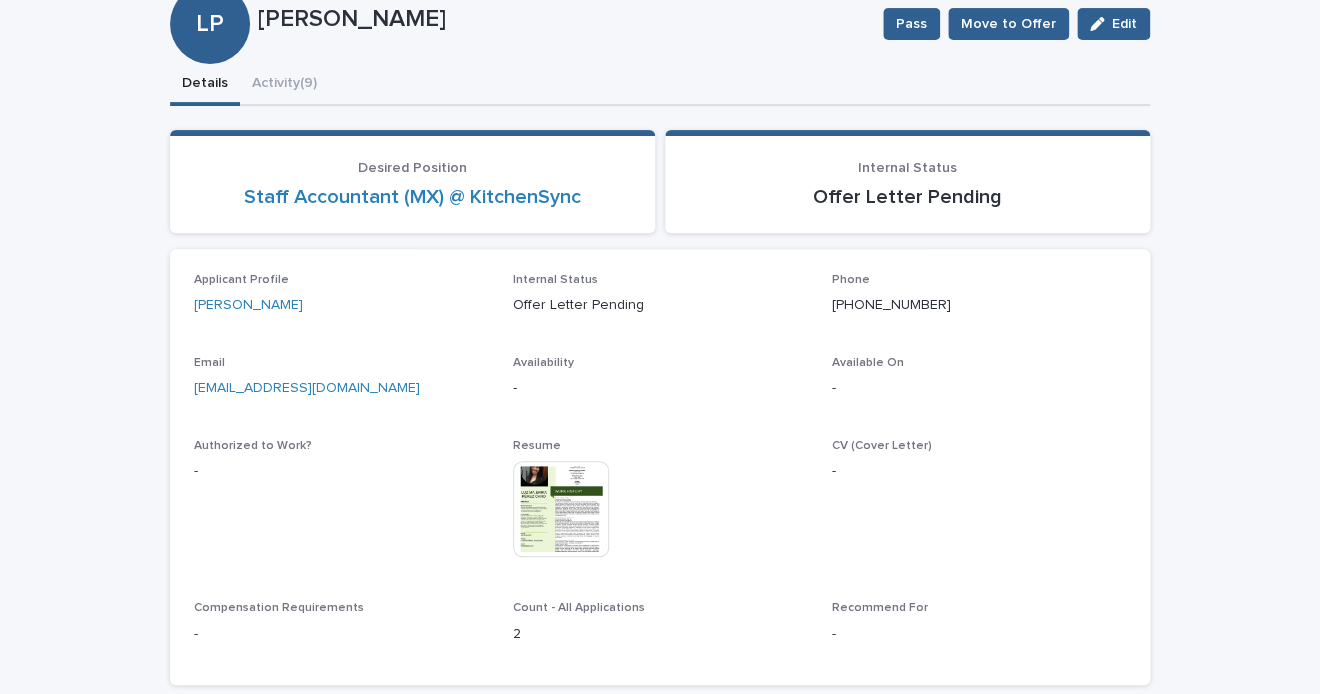 scroll, scrollTop: 176, scrollLeft: 0, axis: vertical 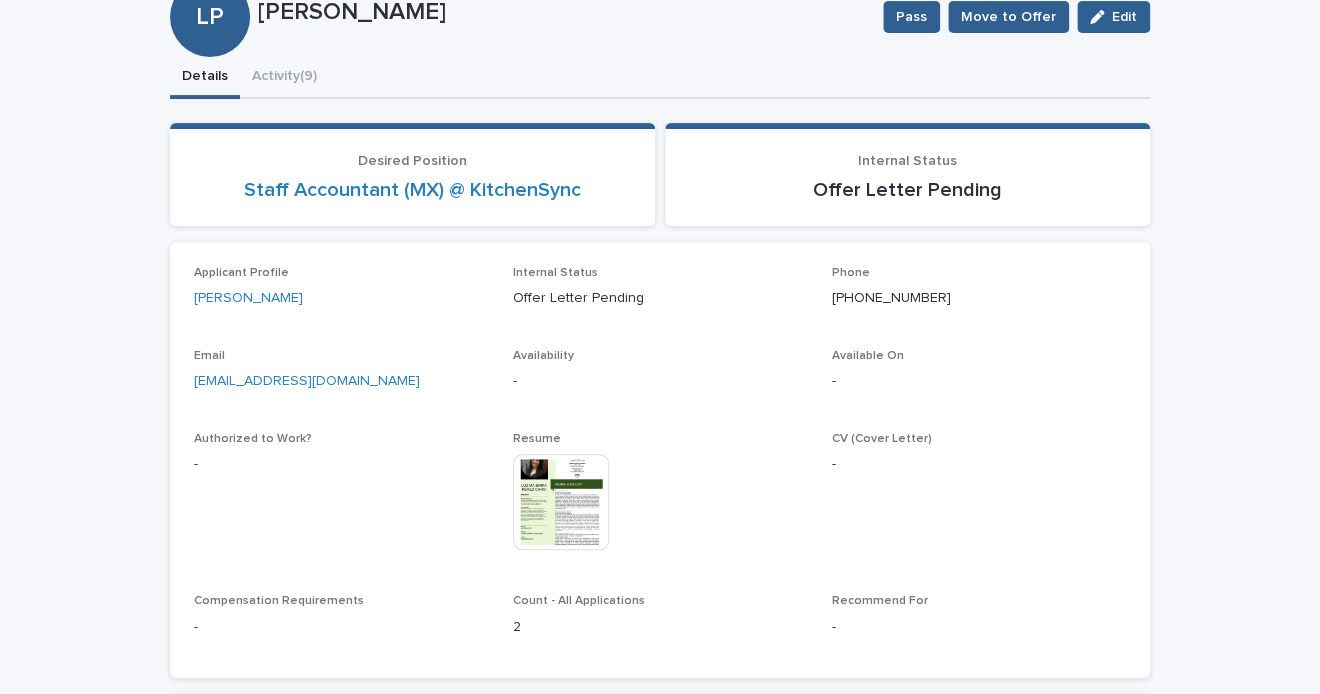 click at bounding box center (561, 502) 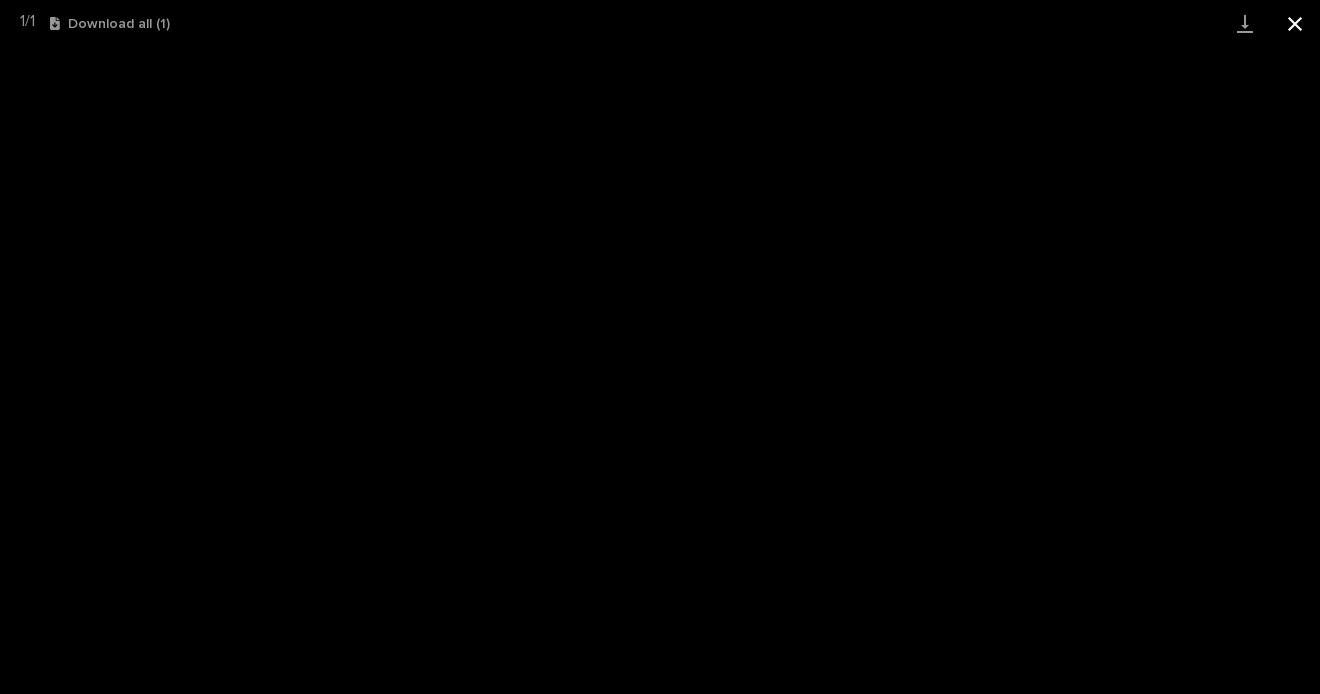 click at bounding box center [1295, 23] 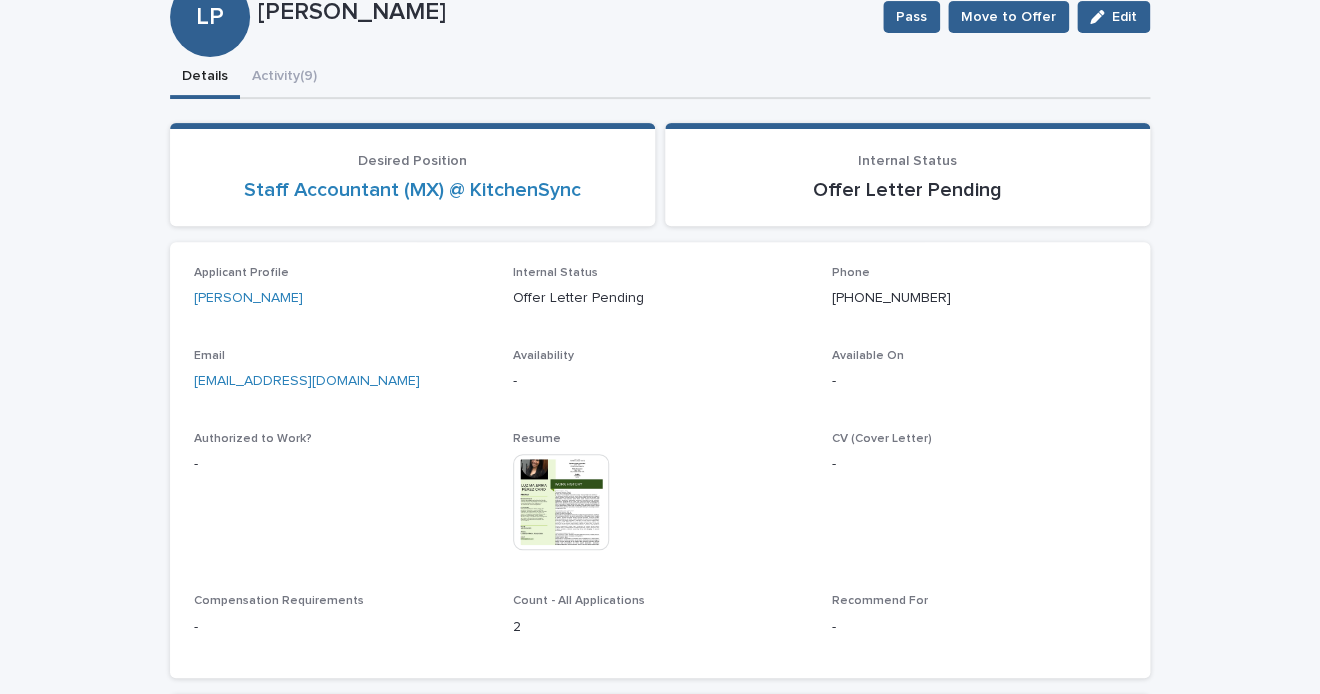 scroll, scrollTop: 0, scrollLeft: 0, axis: both 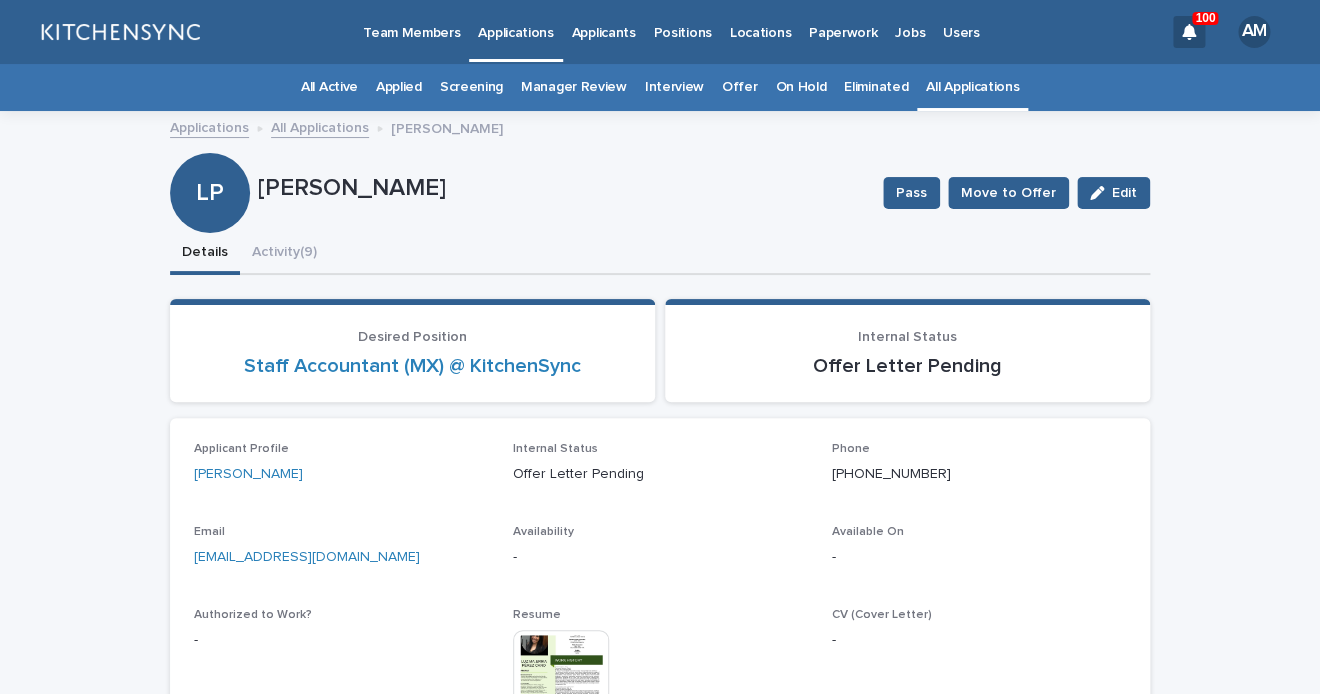 click on "All Applications" at bounding box center (972, 87) 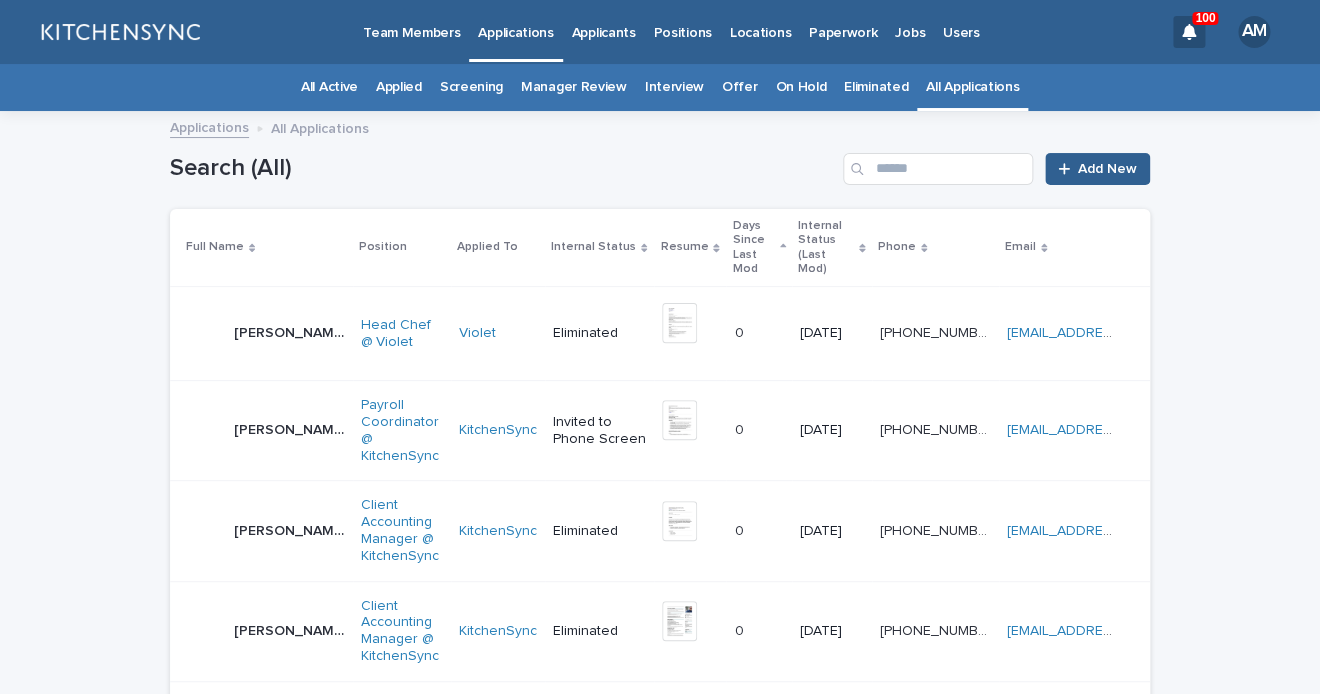 click on "Search (All) Add New" at bounding box center (660, 161) 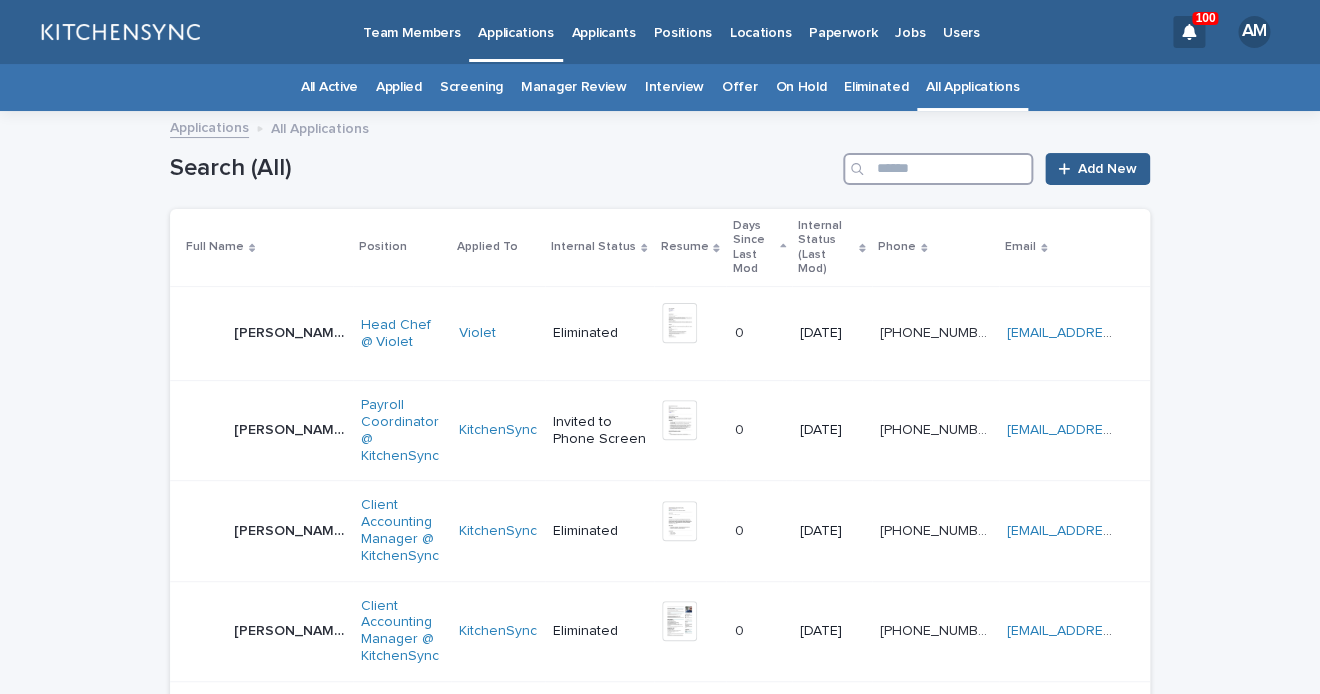click at bounding box center [938, 169] 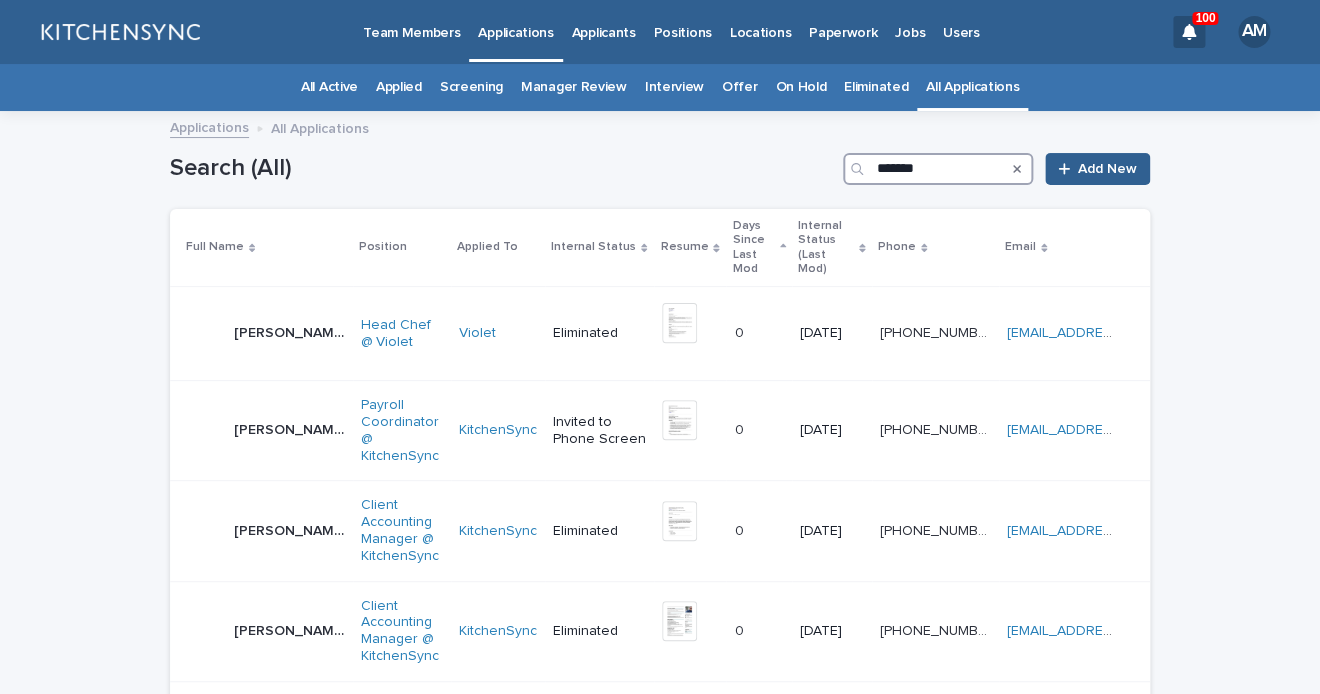 type on "*******" 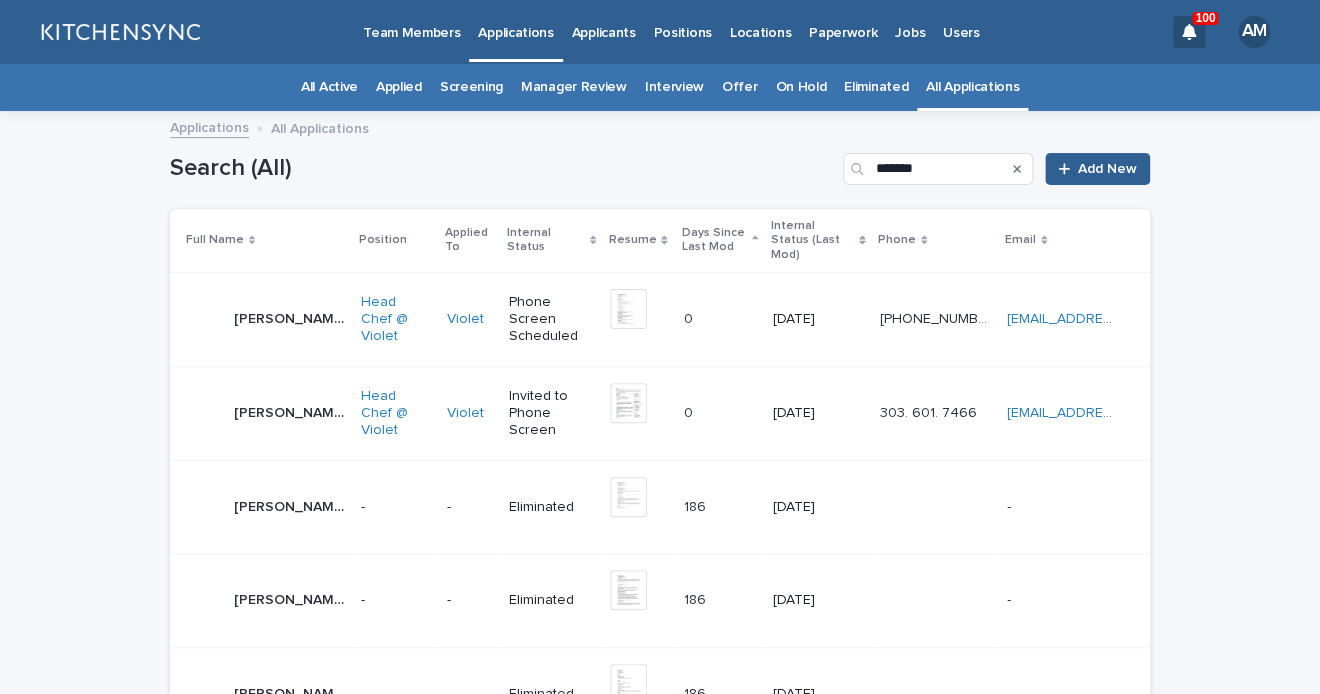 click on "[PERSON_NAME] [PERSON_NAME]" at bounding box center [289, 319] 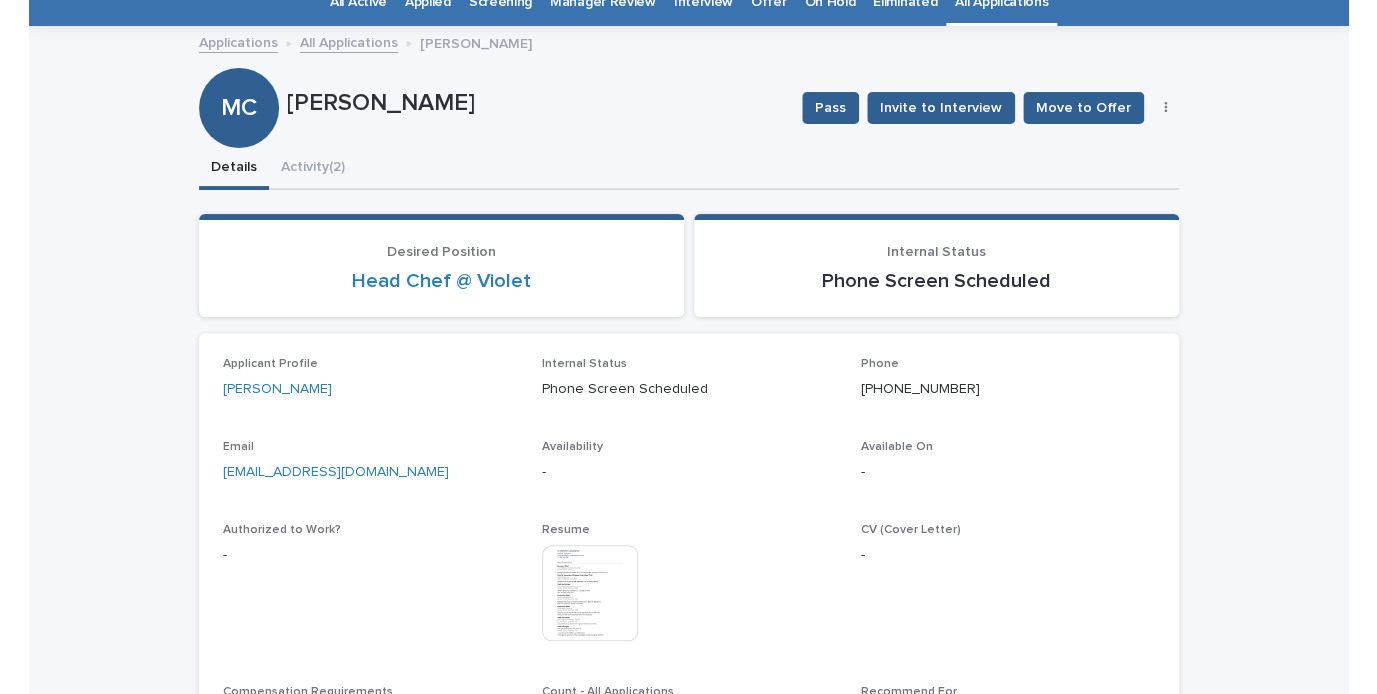 scroll, scrollTop: 153, scrollLeft: 0, axis: vertical 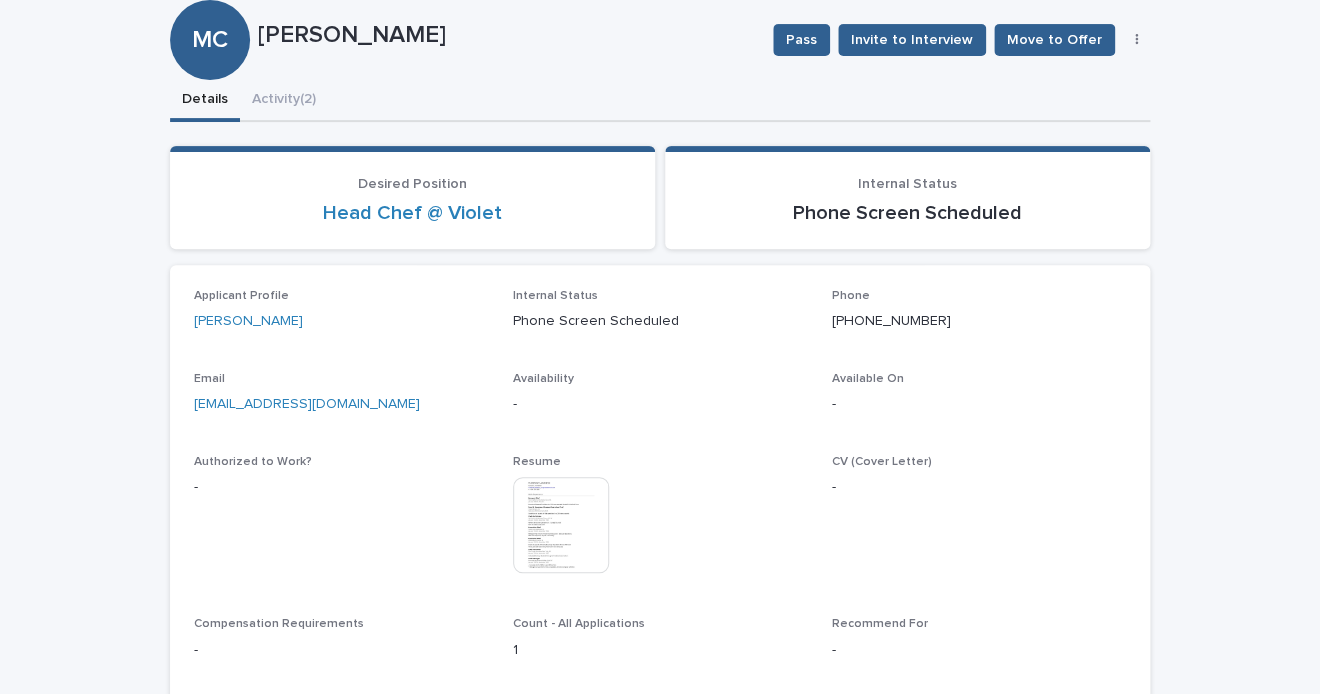 click at bounding box center [561, 525] 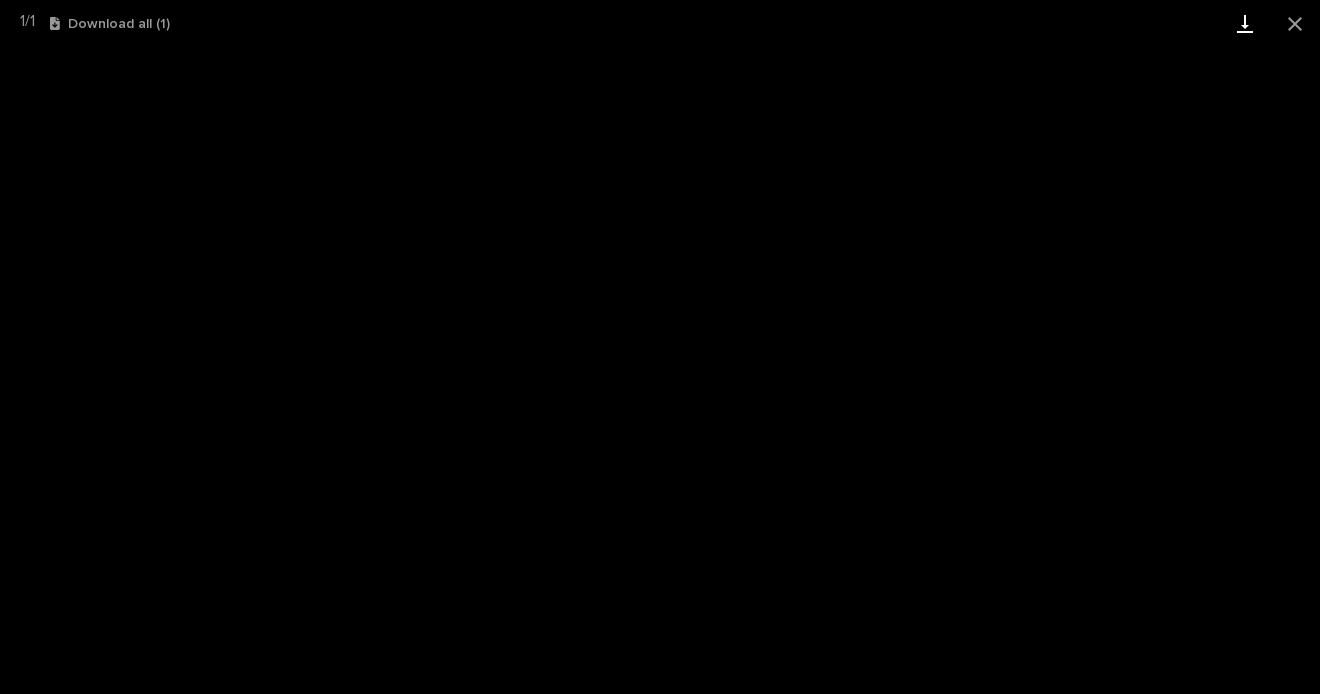 click at bounding box center (1245, 23) 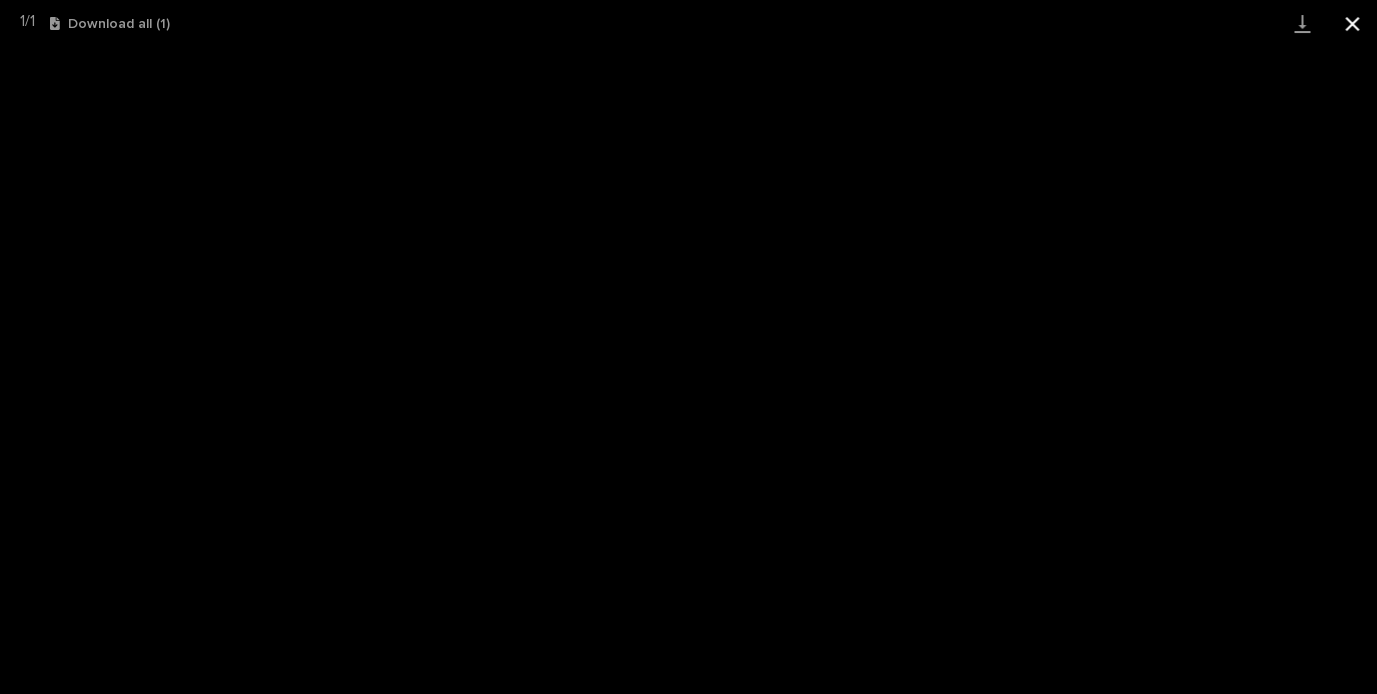 click at bounding box center [1352, 23] 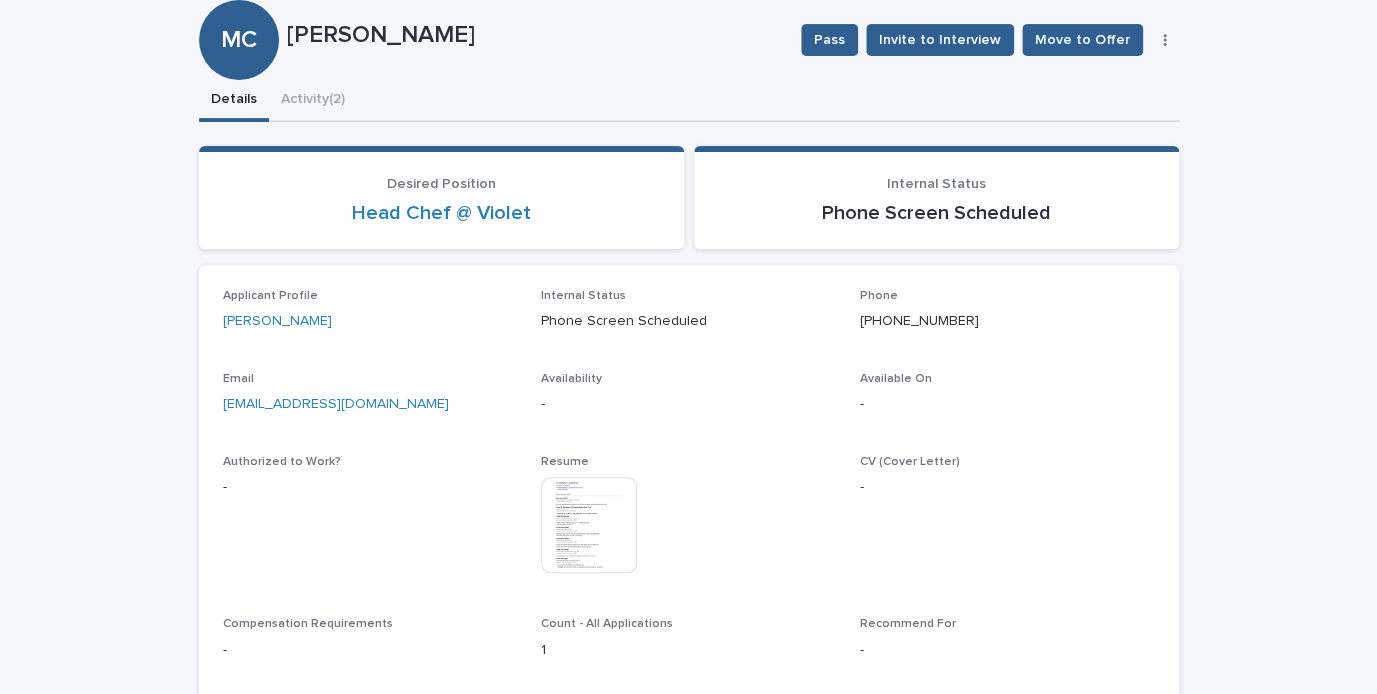 drag, startPoint x: 293, startPoint y: 40, endPoint x: 521, endPoint y: 43, distance: 228.01973 